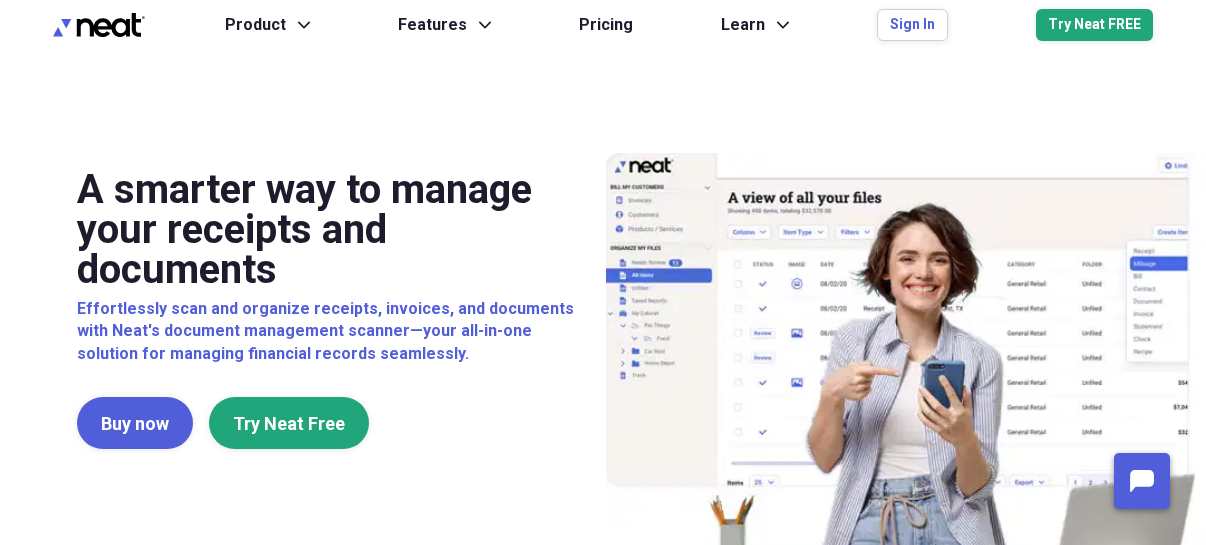 scroll, scrollTop: 0, scrollLeft: 0, axis: both 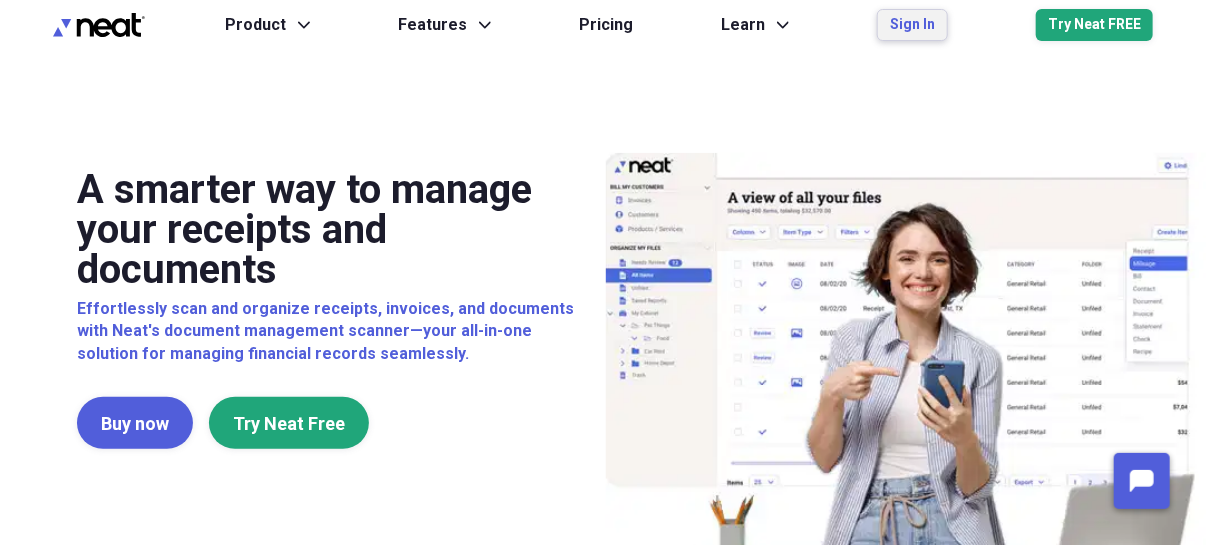 click on "Sign In" at bounding box center (912, 25) 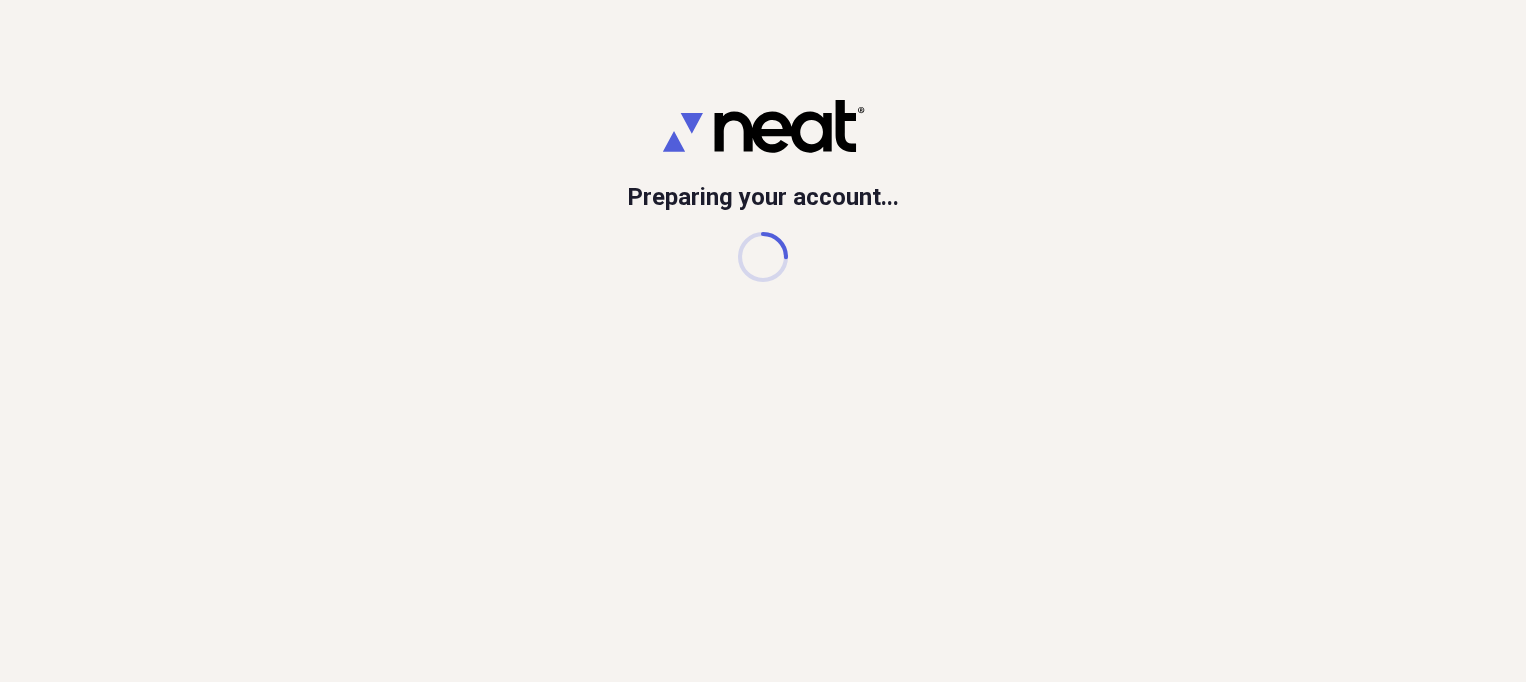 scroll, scrollTop: 0, scrollLeft: 0, axis: both 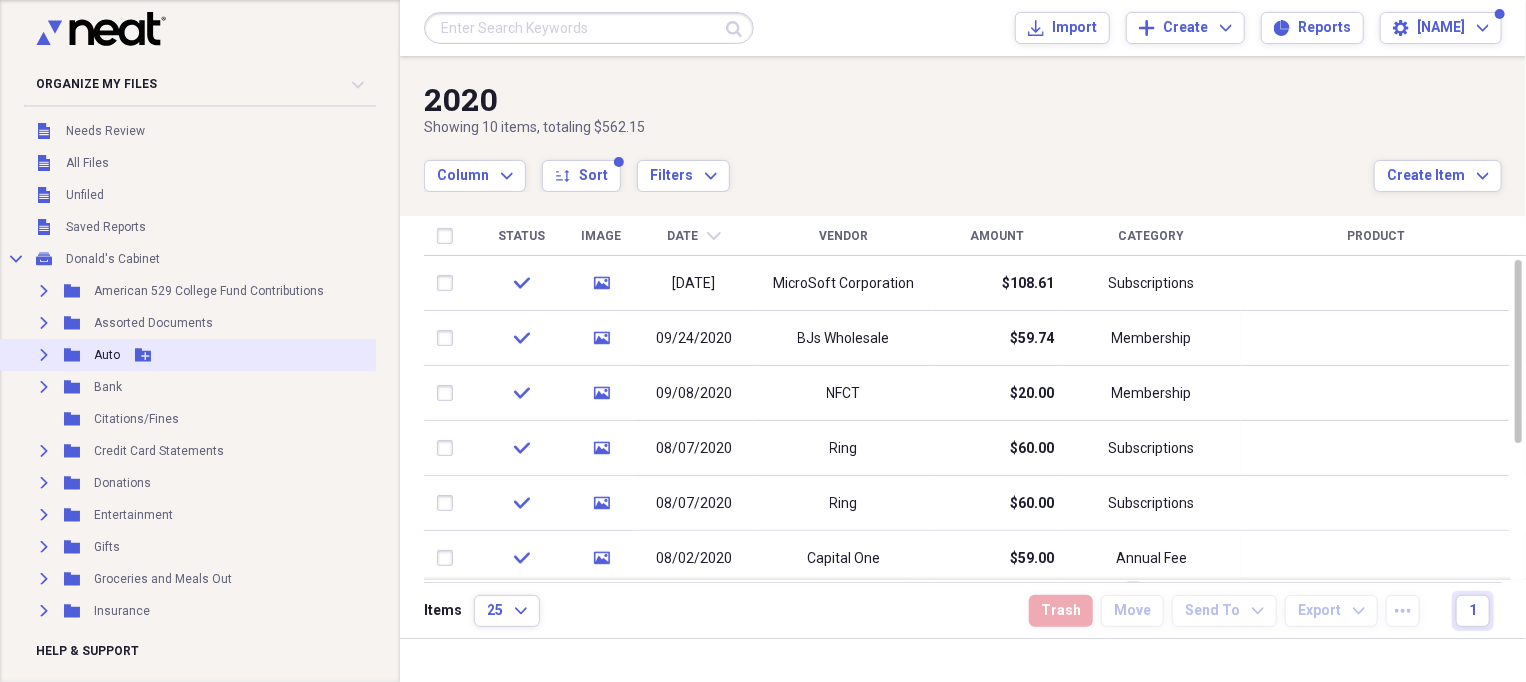 click 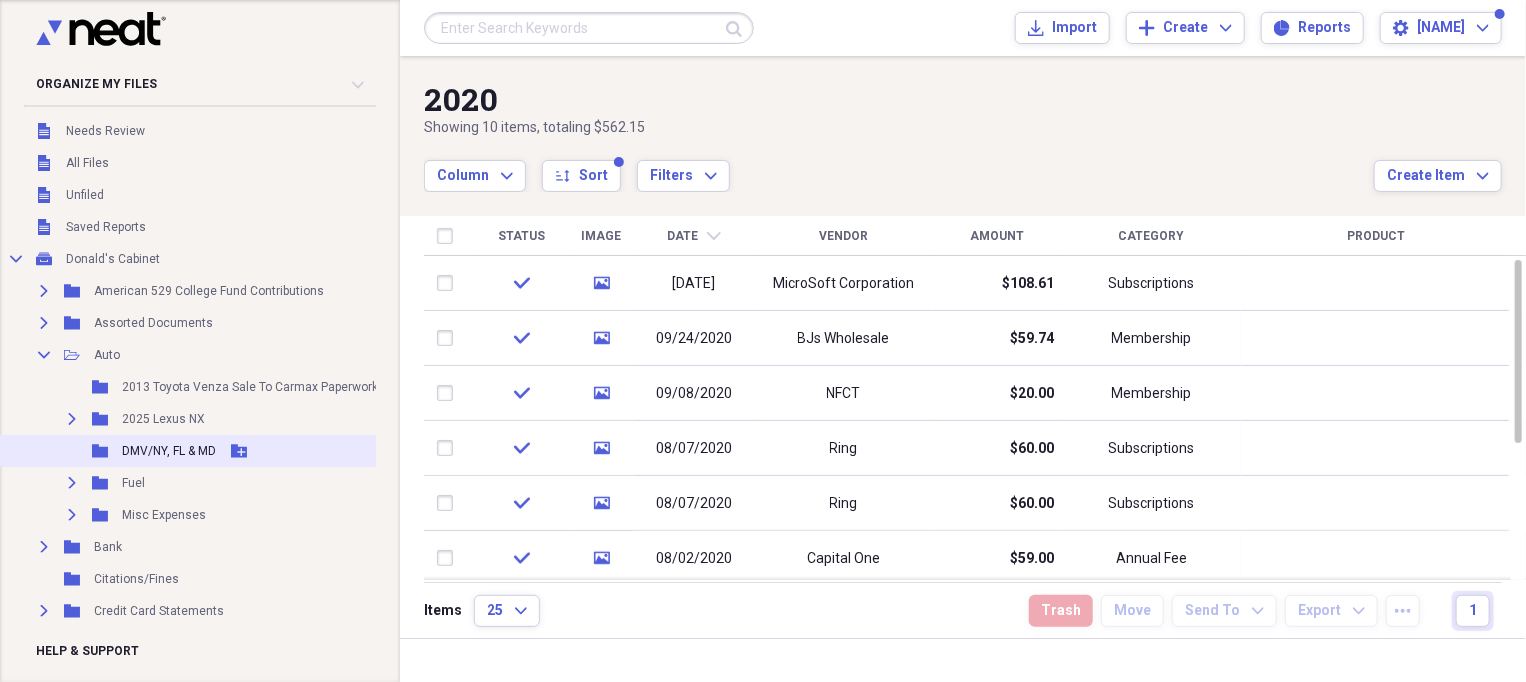 click 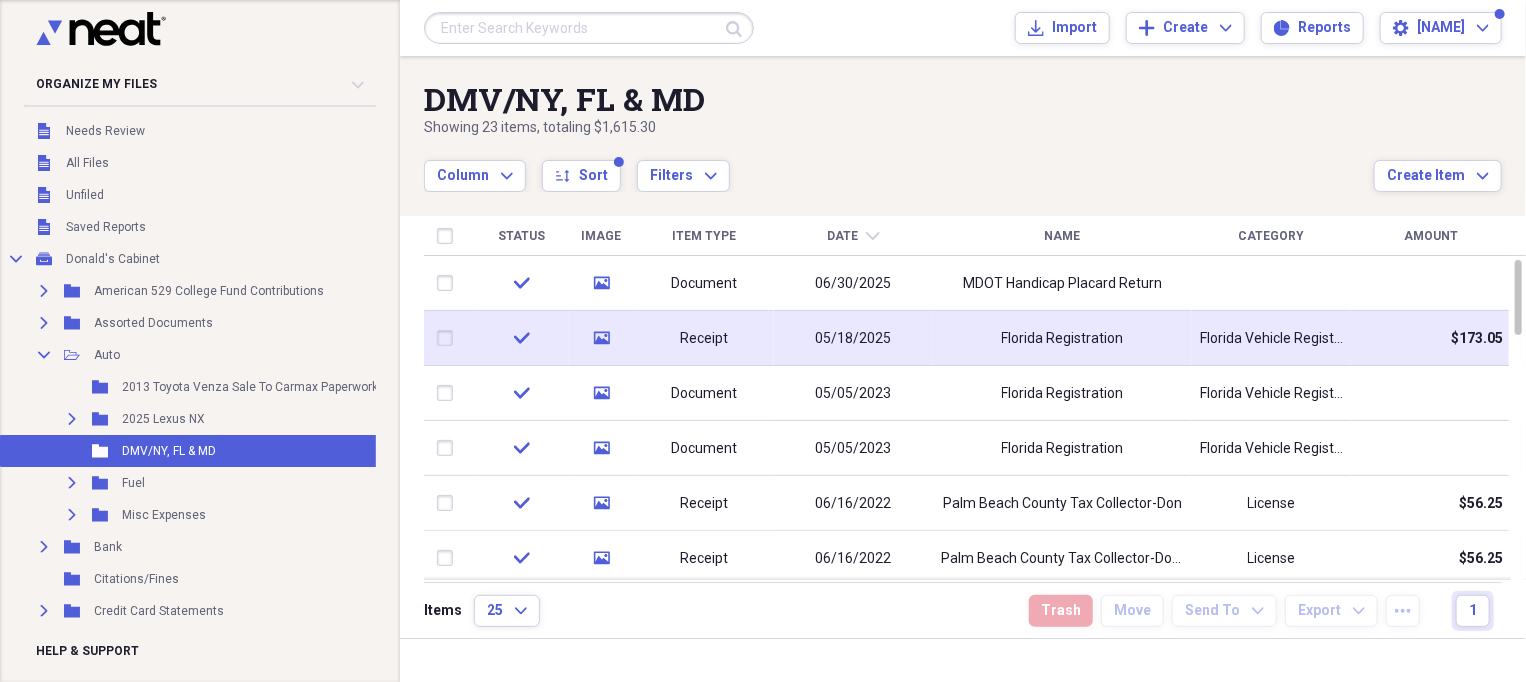 click on "Florida Registration" at bounding box center [1063, 339] 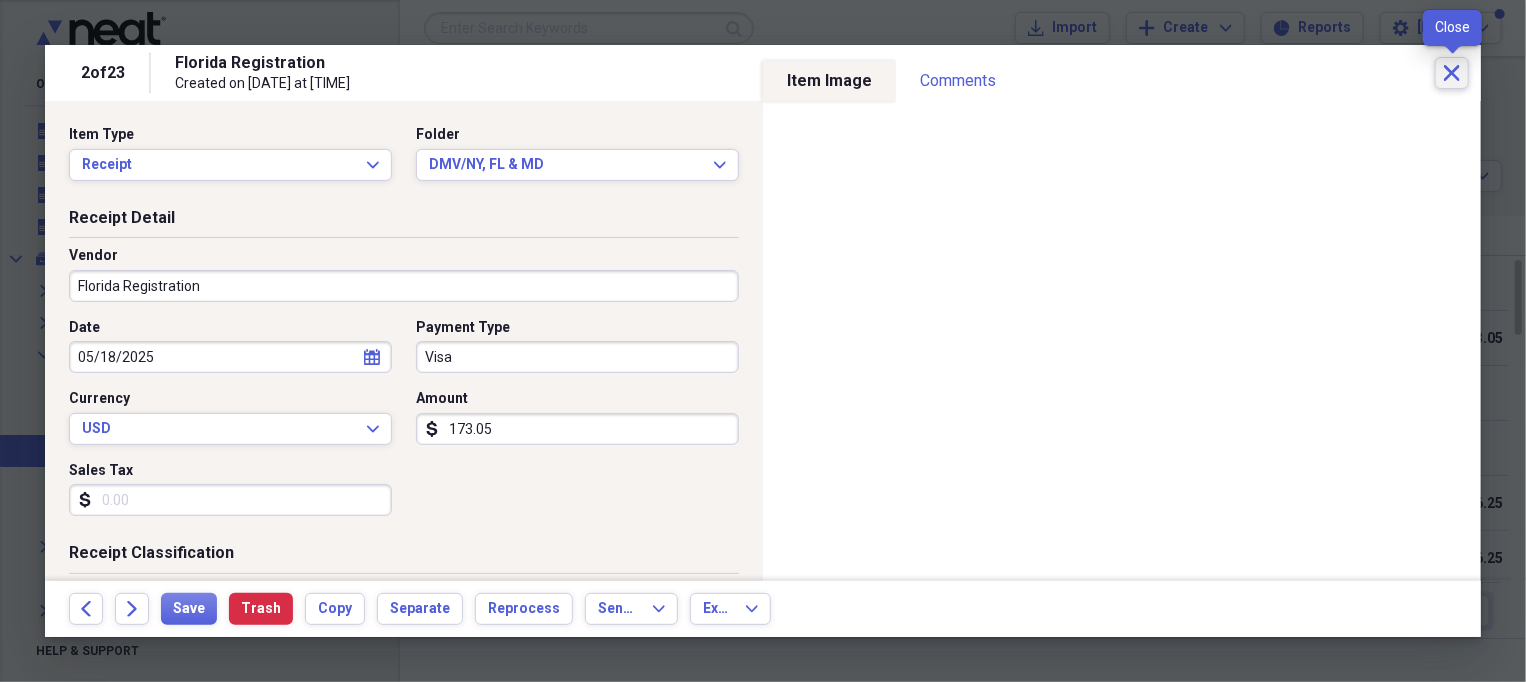 click on "Close" 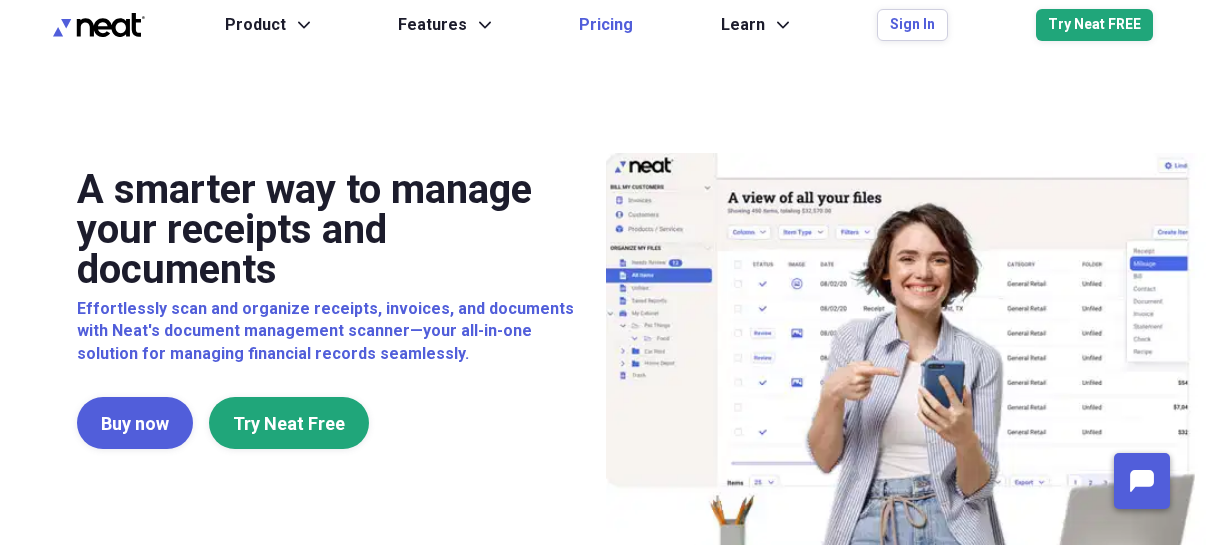 scroll, scrollTop: 0, scrollLeft: 0, axis: both 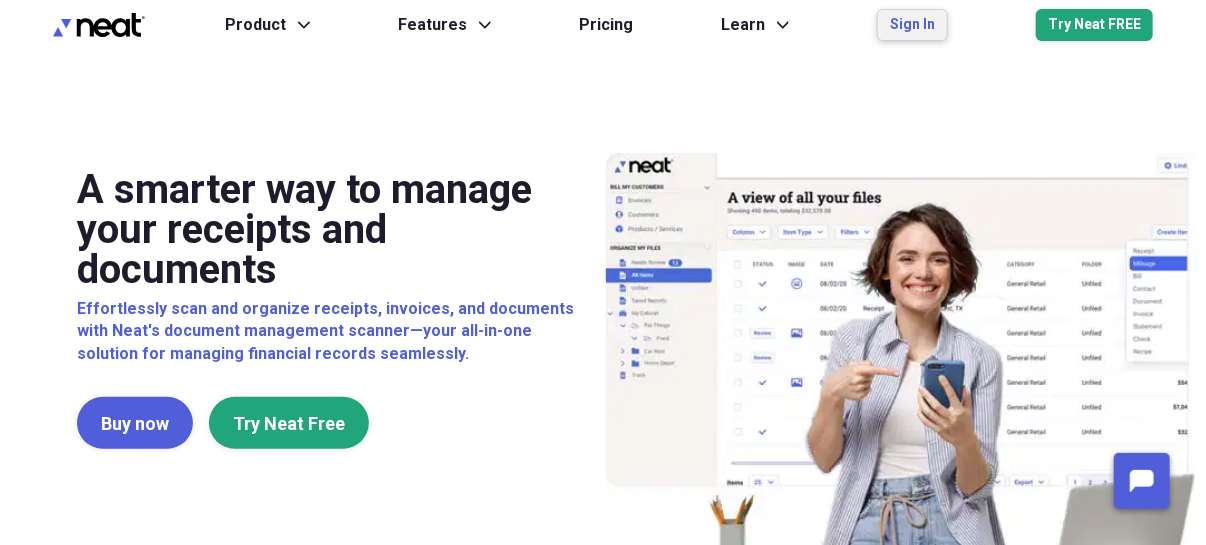 click on "Sign In" at bounding box center (912, 25) 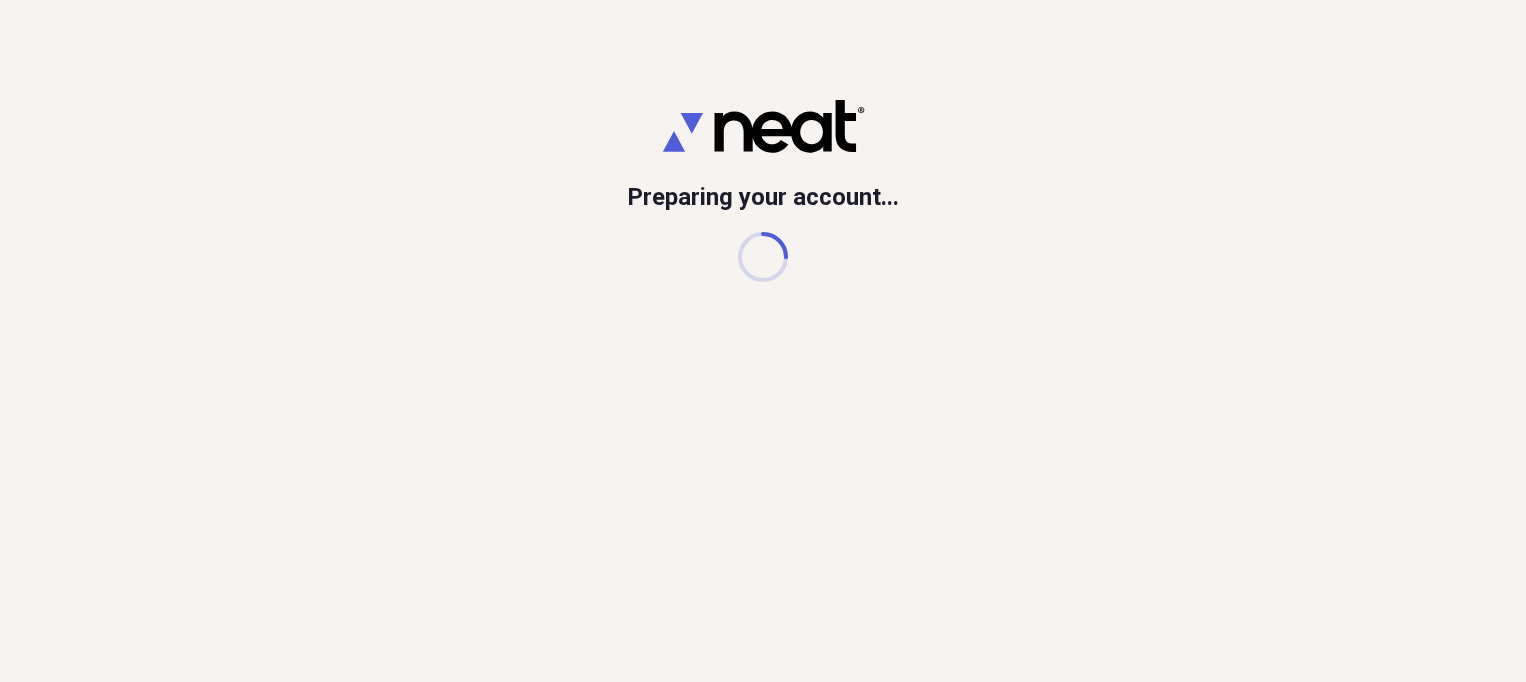 scroll, scrollTop: 0, scrollLeft: 0, axis: both 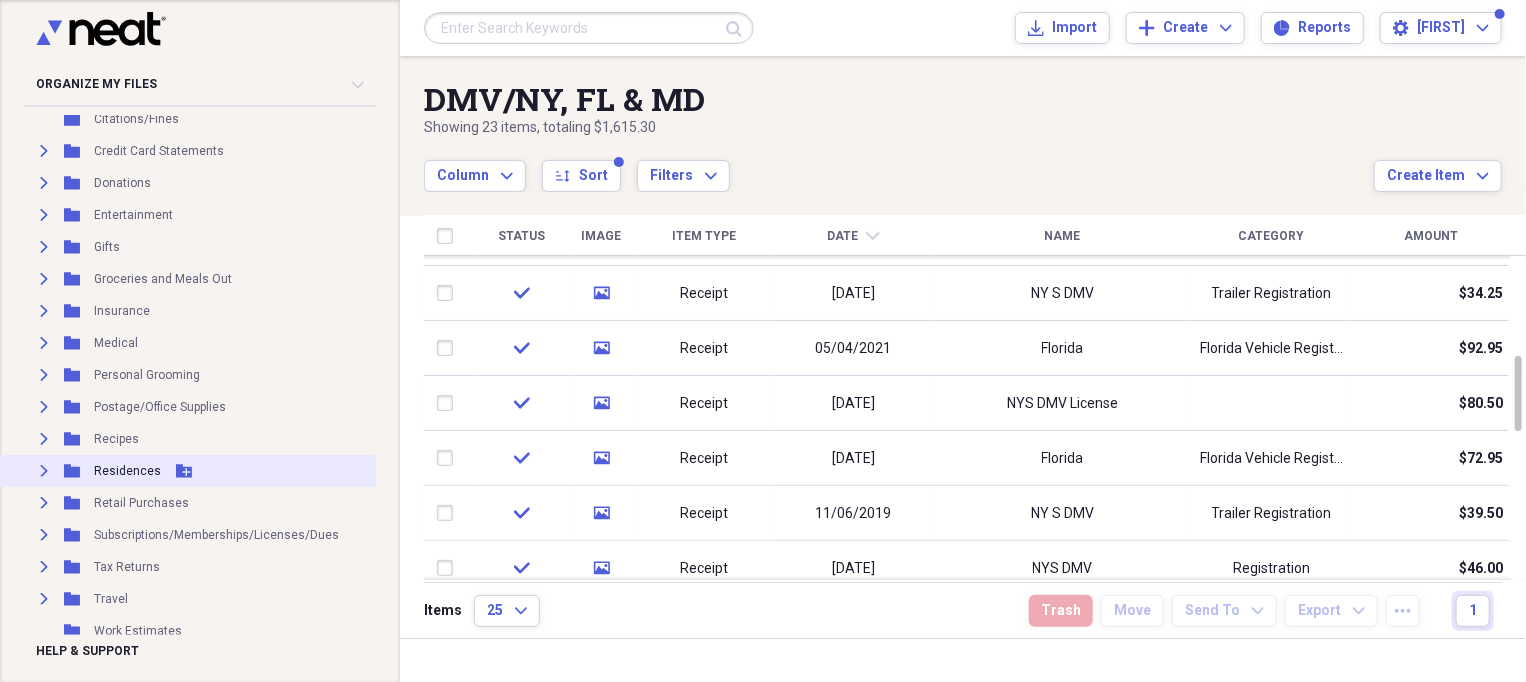 click on "Expand" at bounding box center [44, 471] 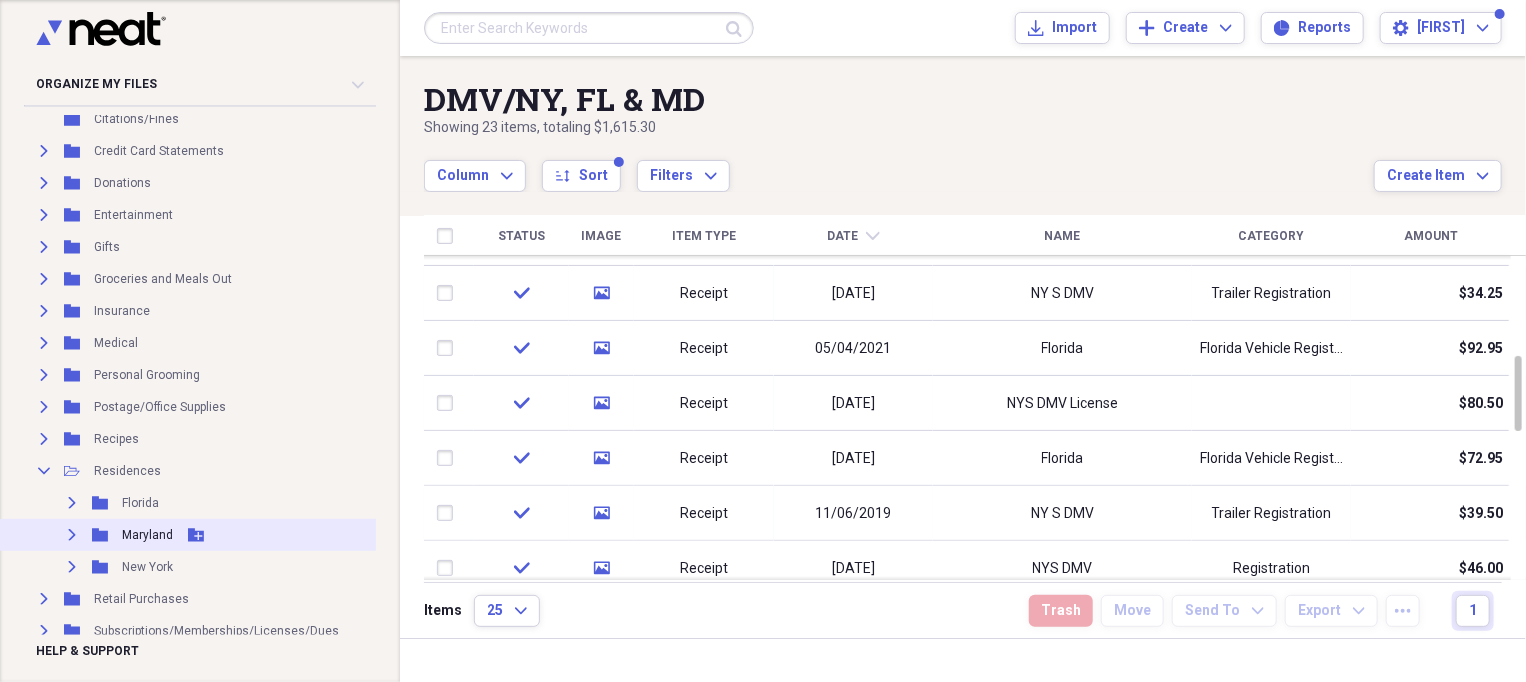 click on "Expand" 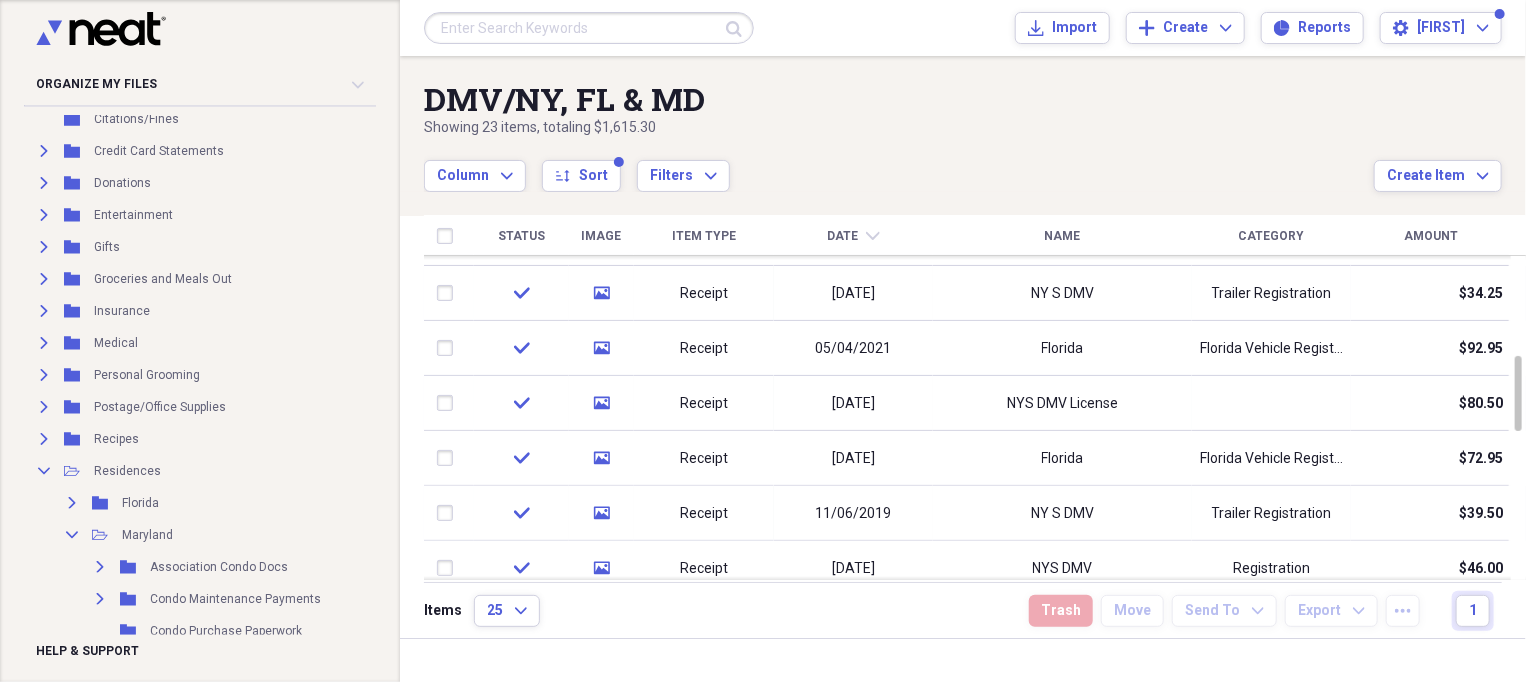 scroll, scrollTop: 709, scrollLeft: 0, axis: vertical 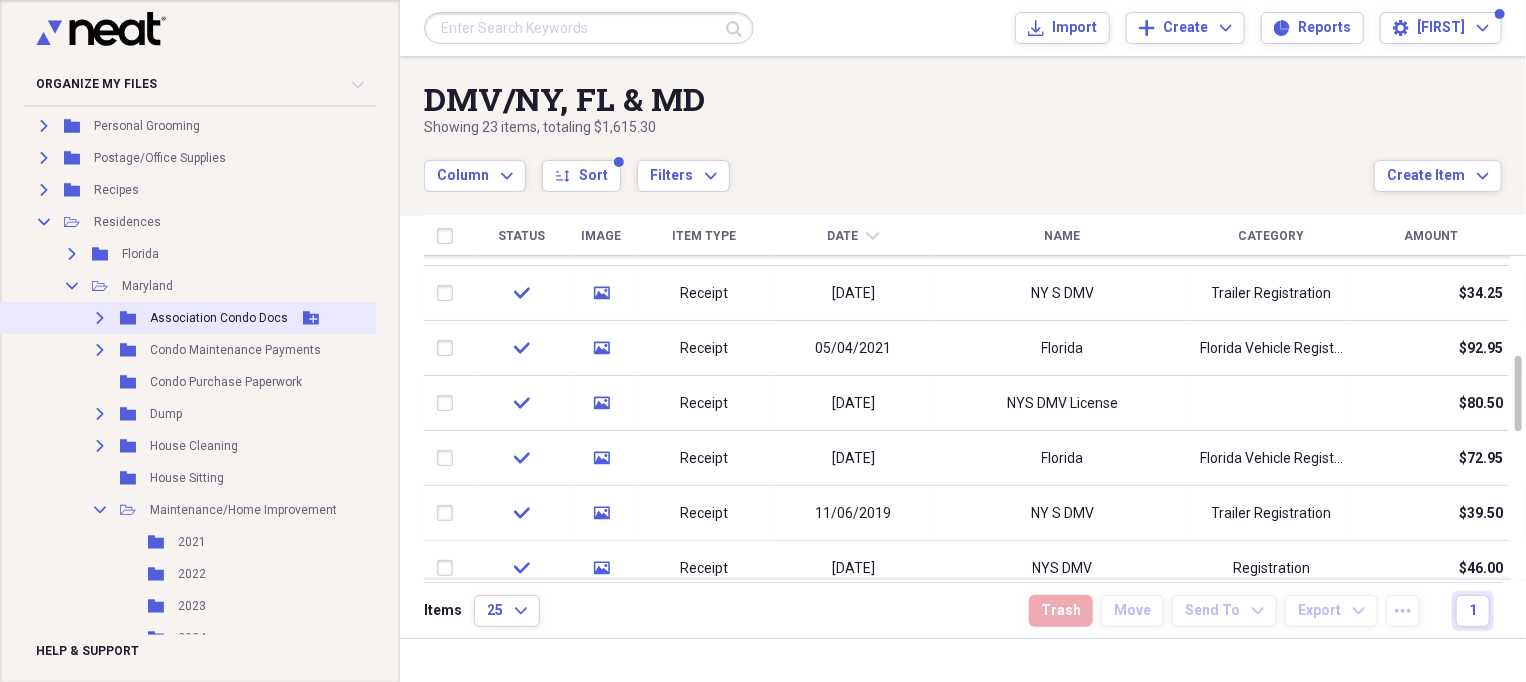 click 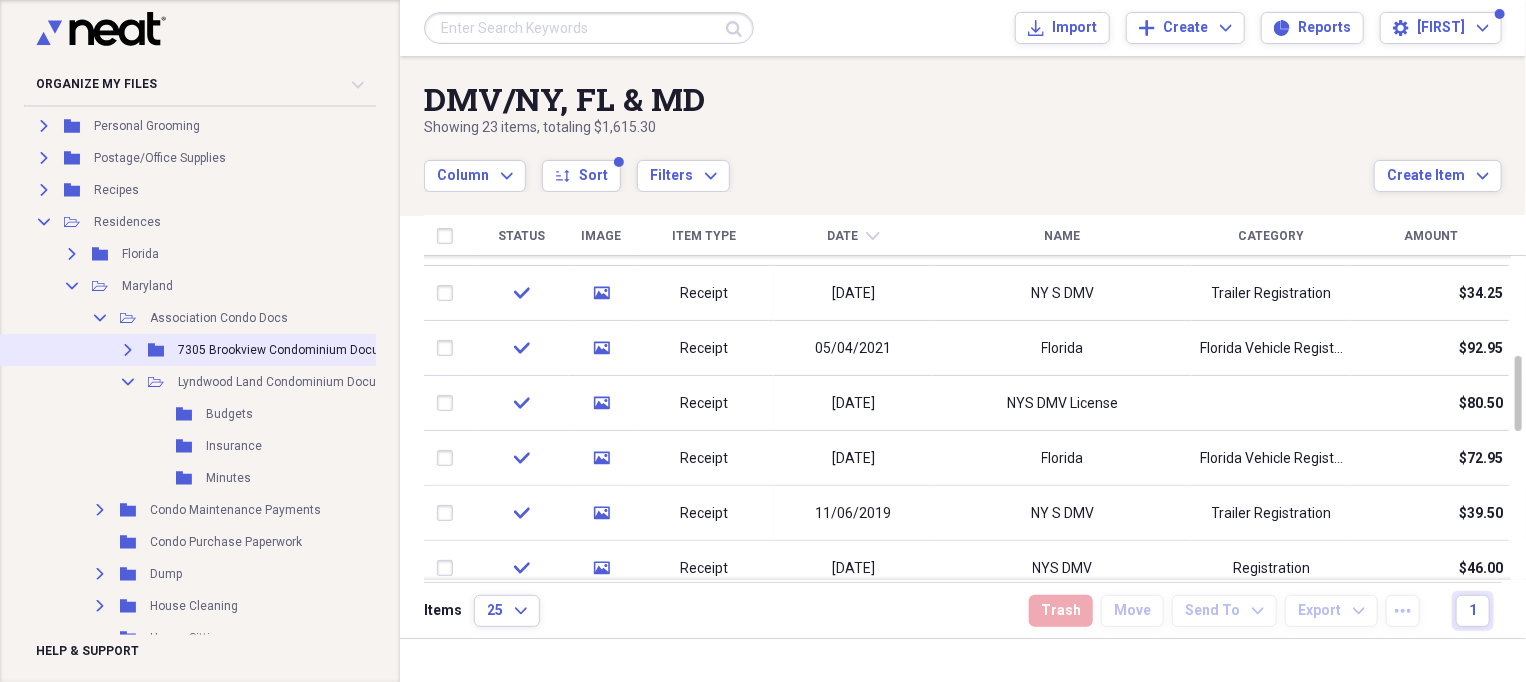 click on "7305 Brookview Condominium Documents" at bounding box center [296, 350] 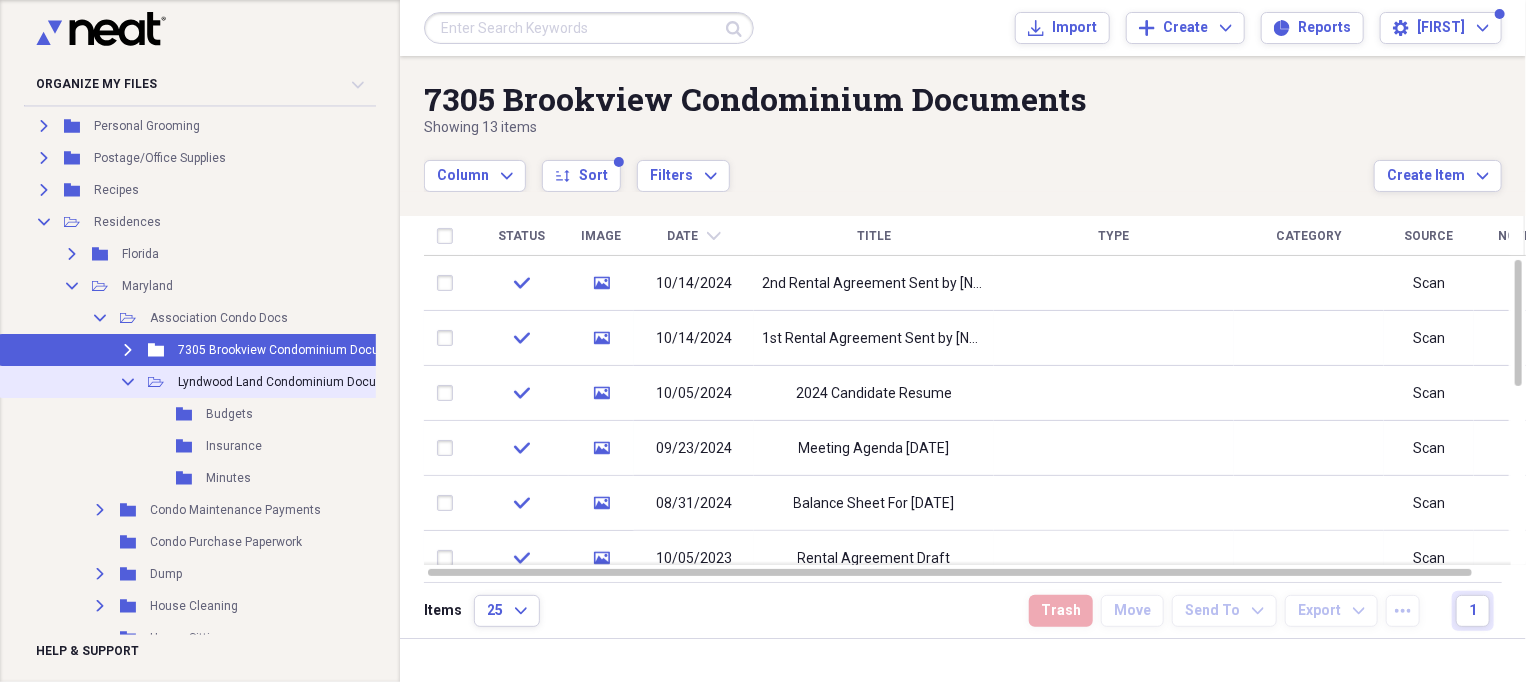 click on "Lyndwood Land Condominium Documents" at bounding box center [295, 382] 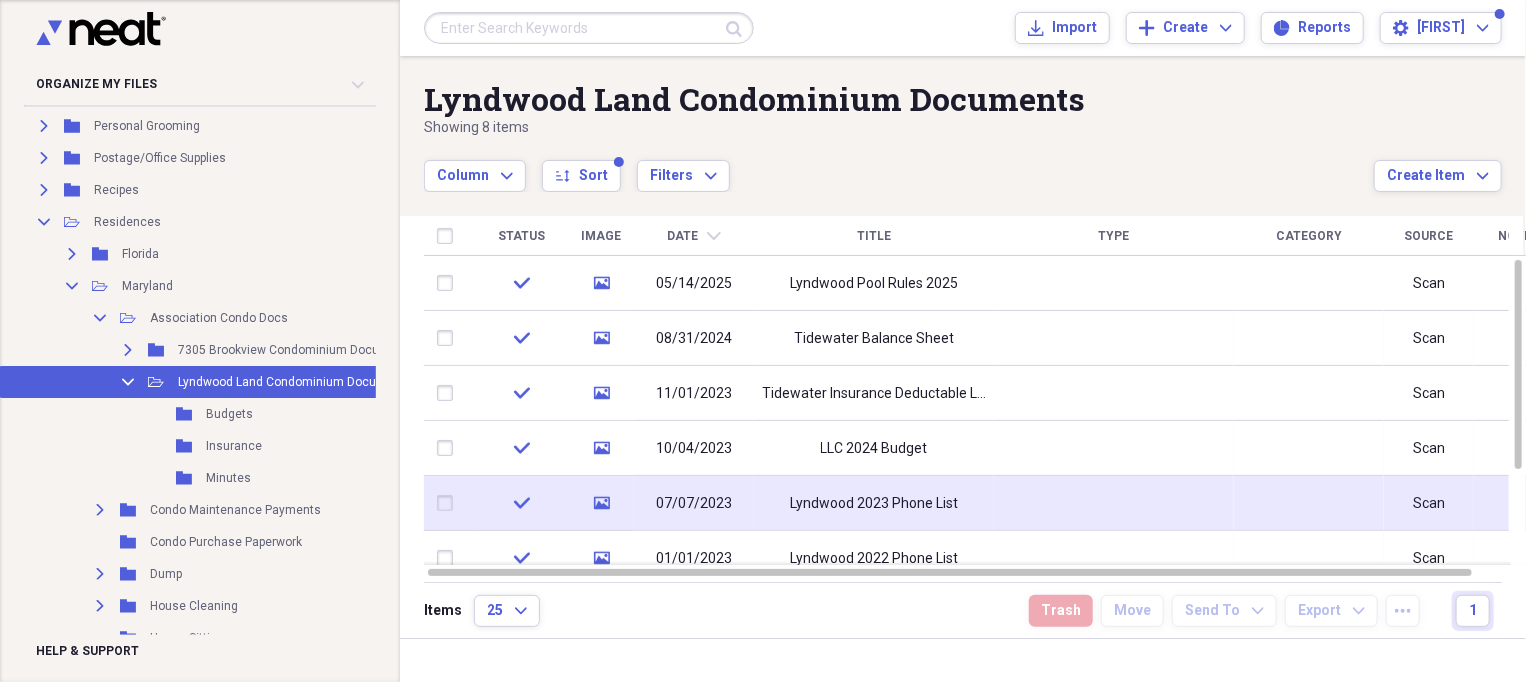 click on "Lyndwood 2023 Phone List" at bounding box center [874, 504] 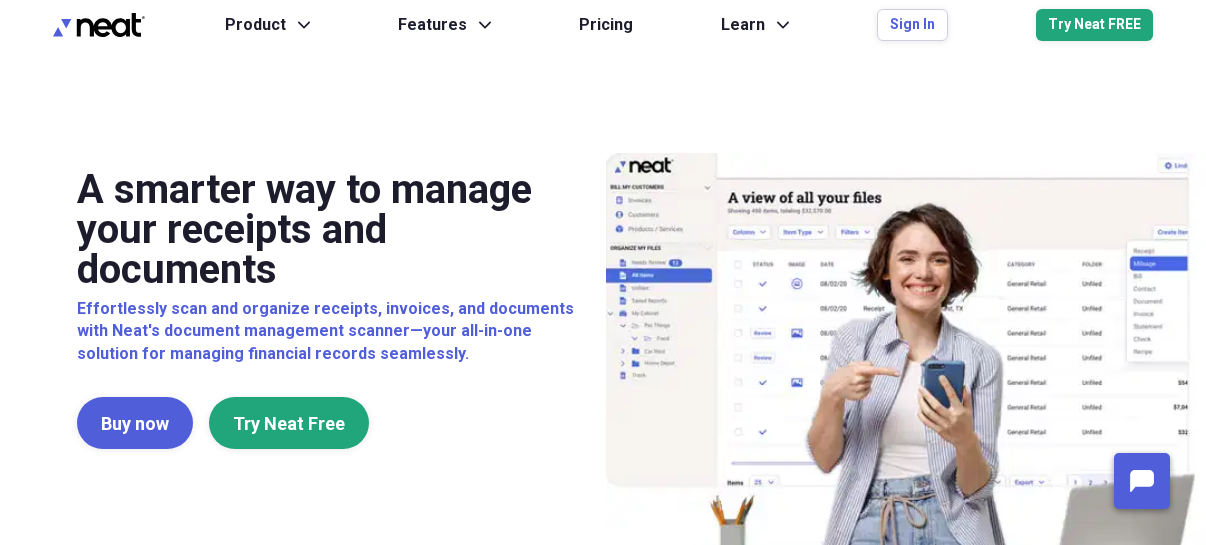 scroll, scrollTop: 0, scrollLeft: 0, axis: both 